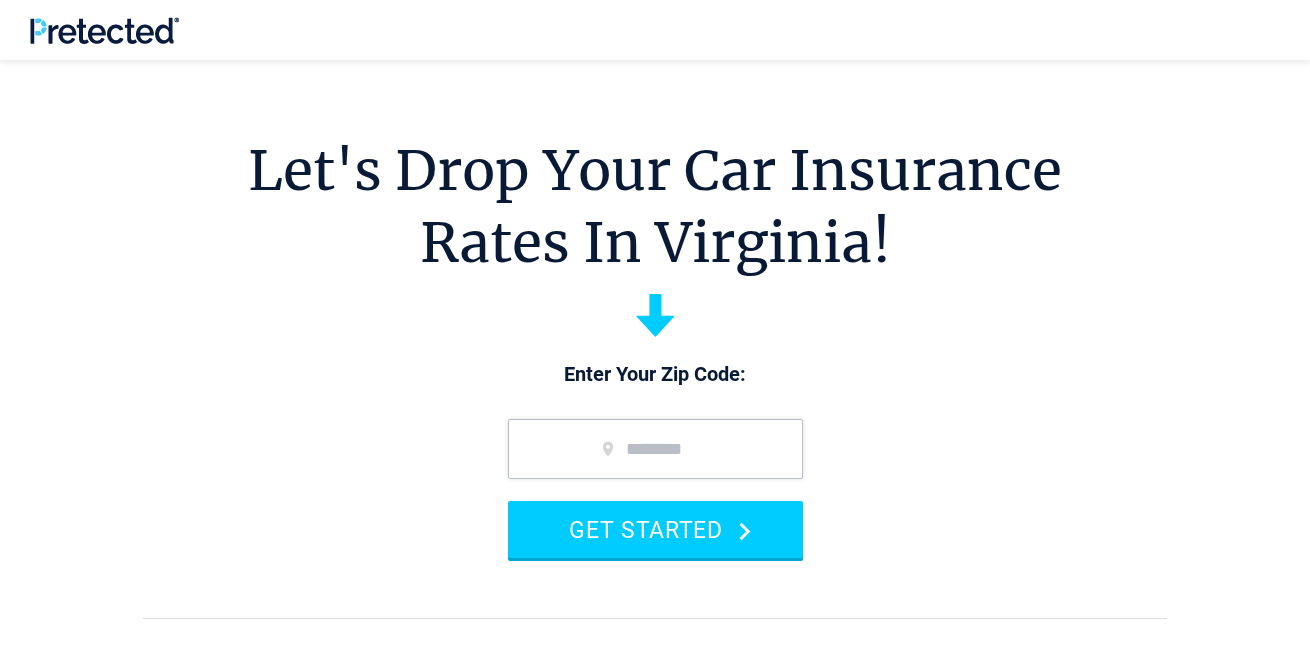 scroll, scrollTop: 500, scrollLeft: 0, axis: vertical 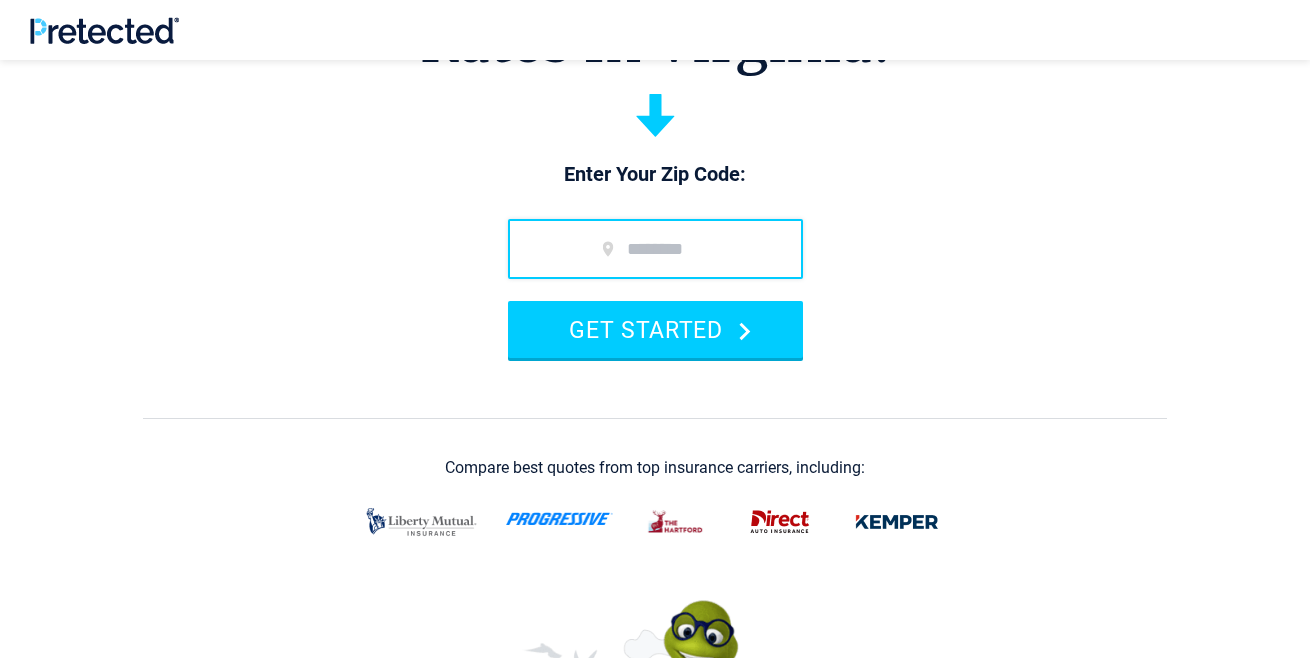 click at bounding box center [655, 249] 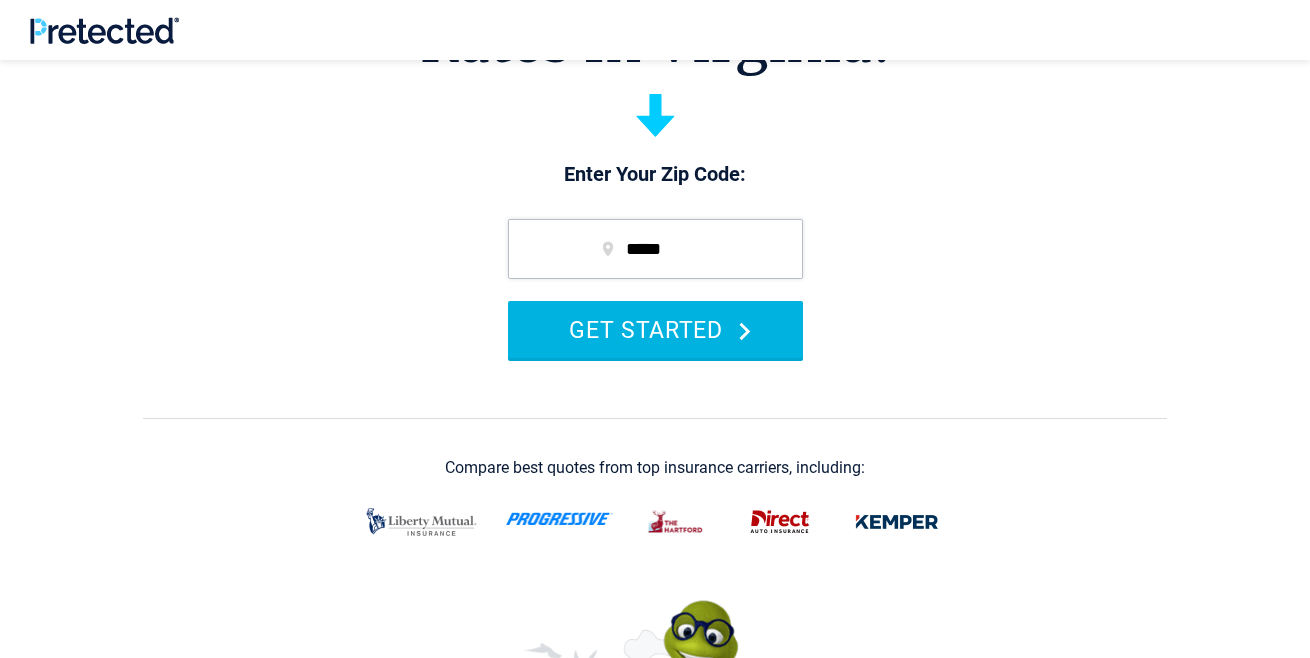 type on "*****" 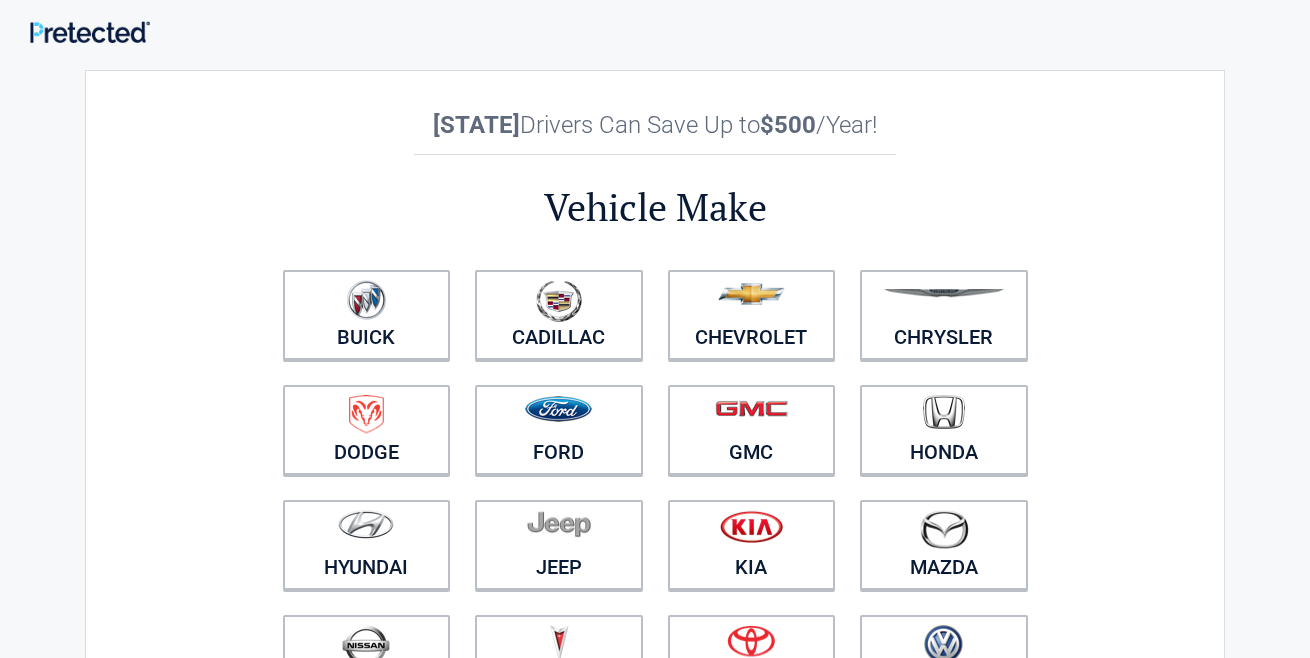 scroll, scrollTop: 0, scrollLeft: 0, axis: both 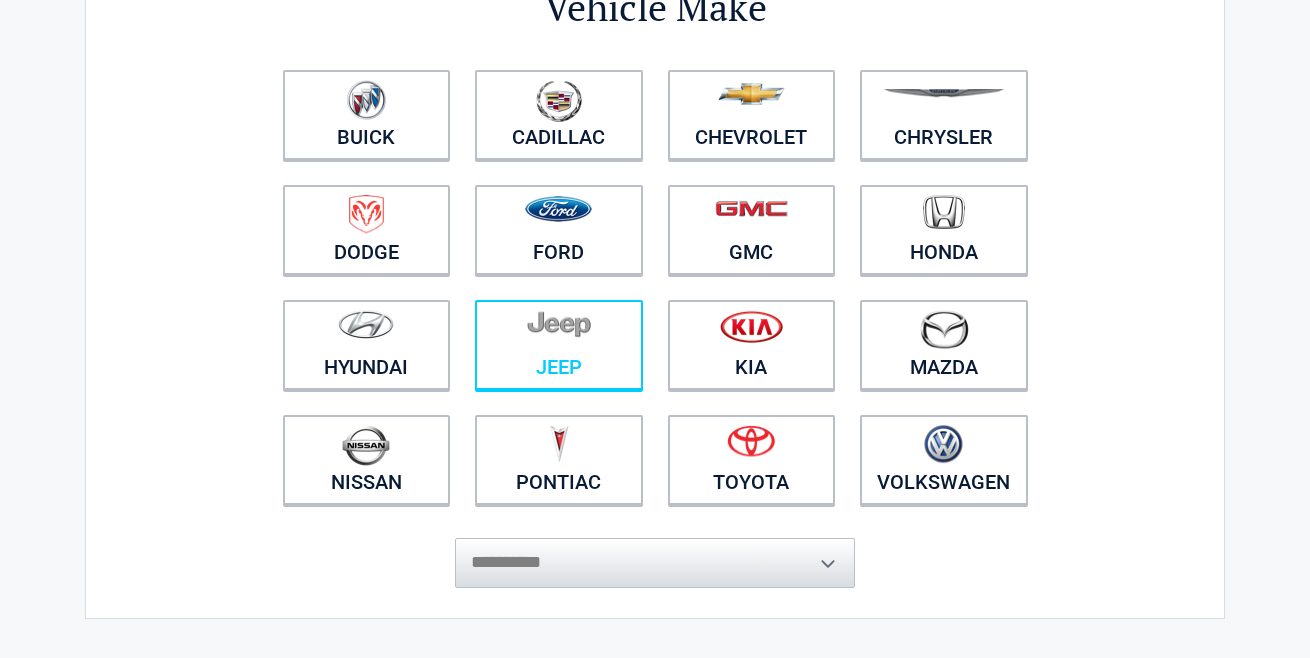 click at bounding box center (559, 332) 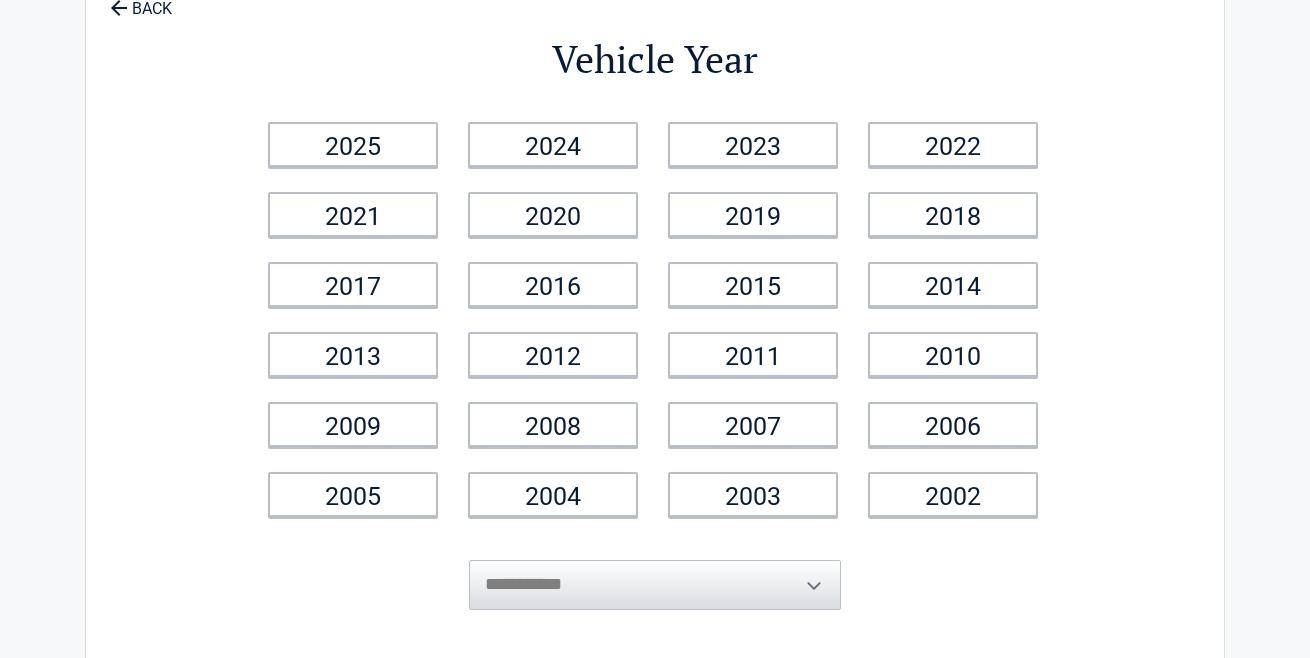 scroll, scrollTop: 0, scrollLeft: 0, axis: both 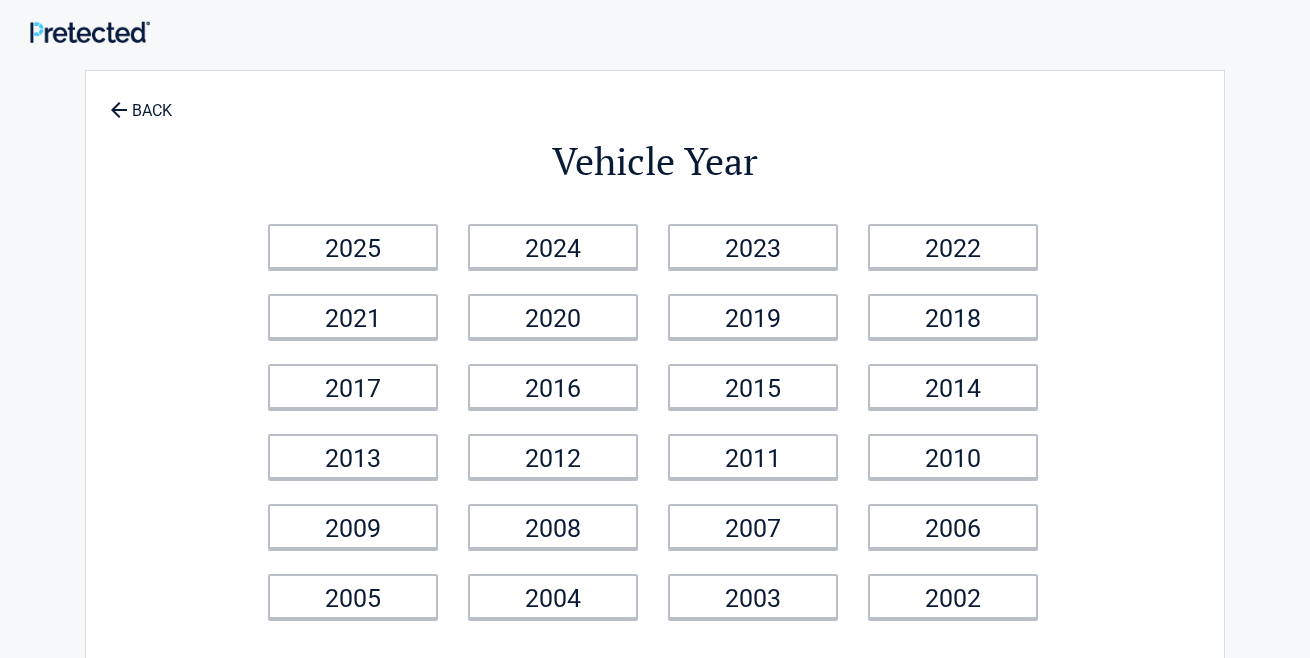 click on "2008" at bounding box center [553, 526] 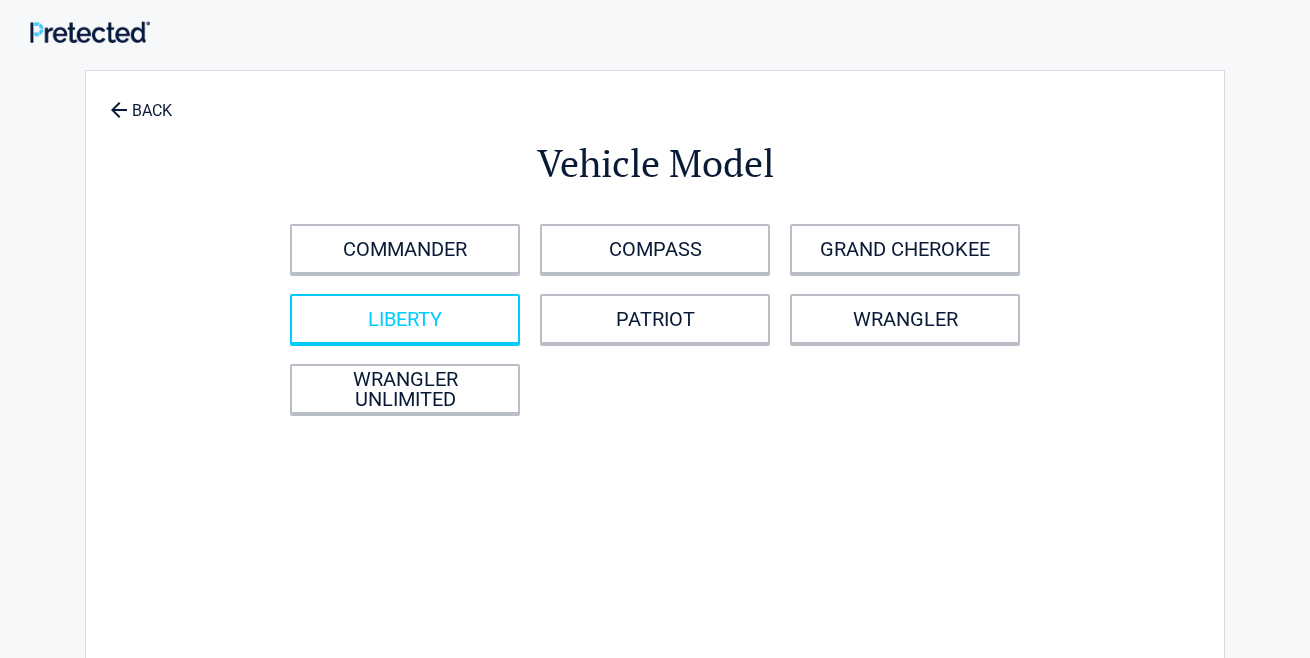 click on "LIBERTY" at bounding box center (405, 319) 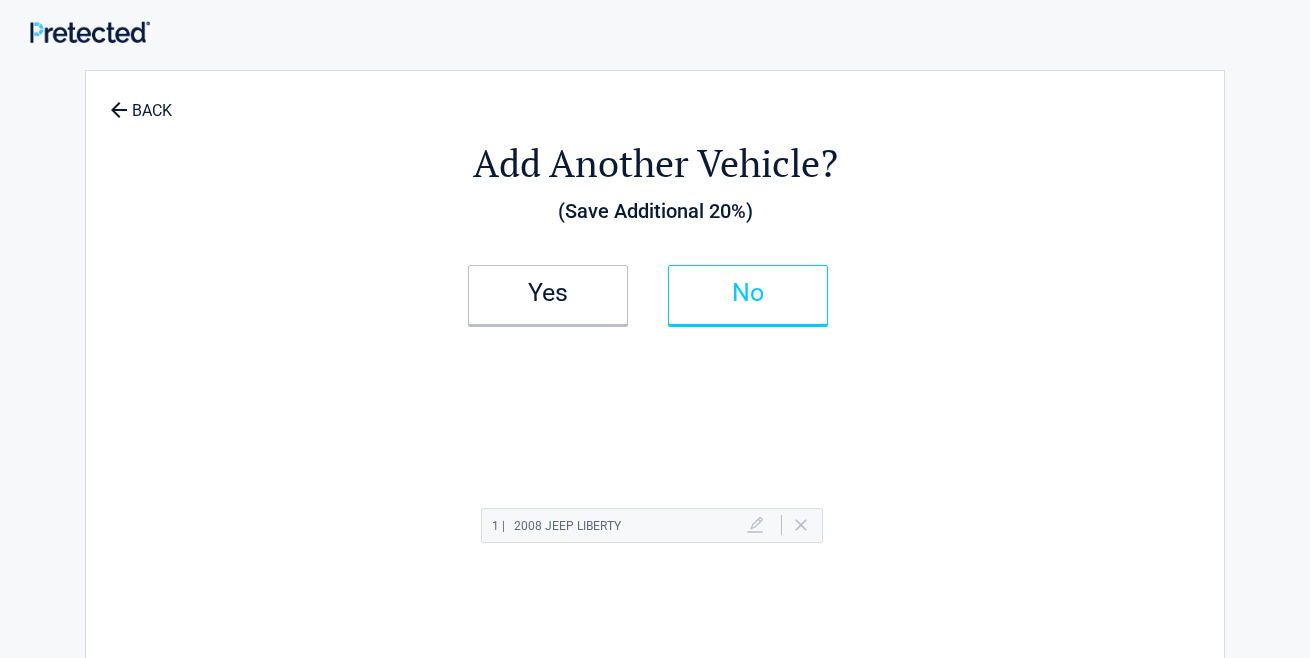 click on "No" at bounding box center [748, 293] 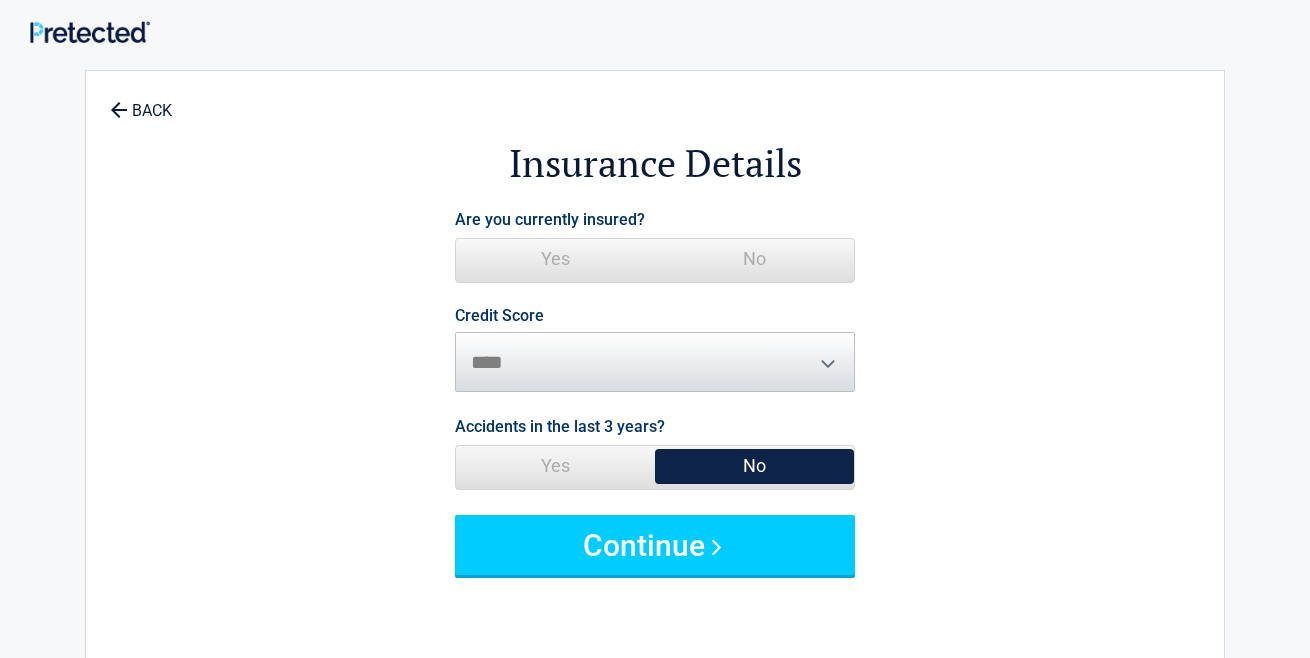 drag, startPoint x: 738, startPoint y: 255, endPoint x: 733, endPoint y: 279, distance: 24.5153 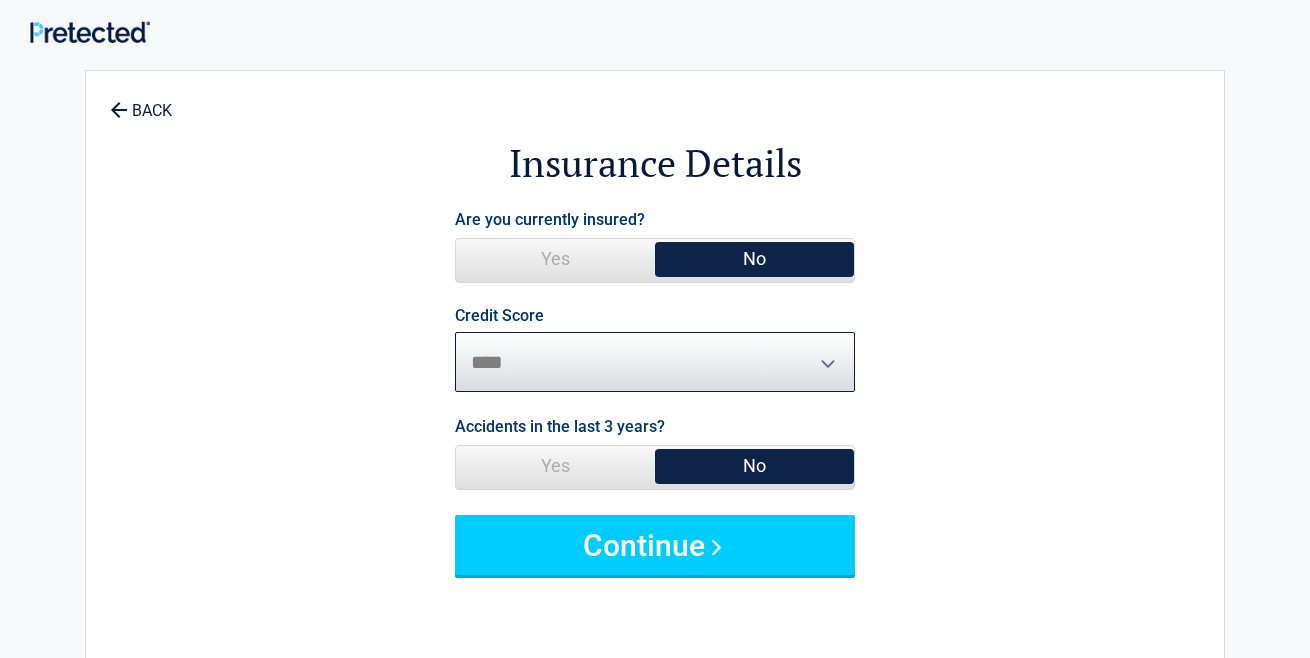 drag, startPoint x: 624, startPoint y: 351, endPoint x: 611, endPoint y: 389, distance: 40.16217 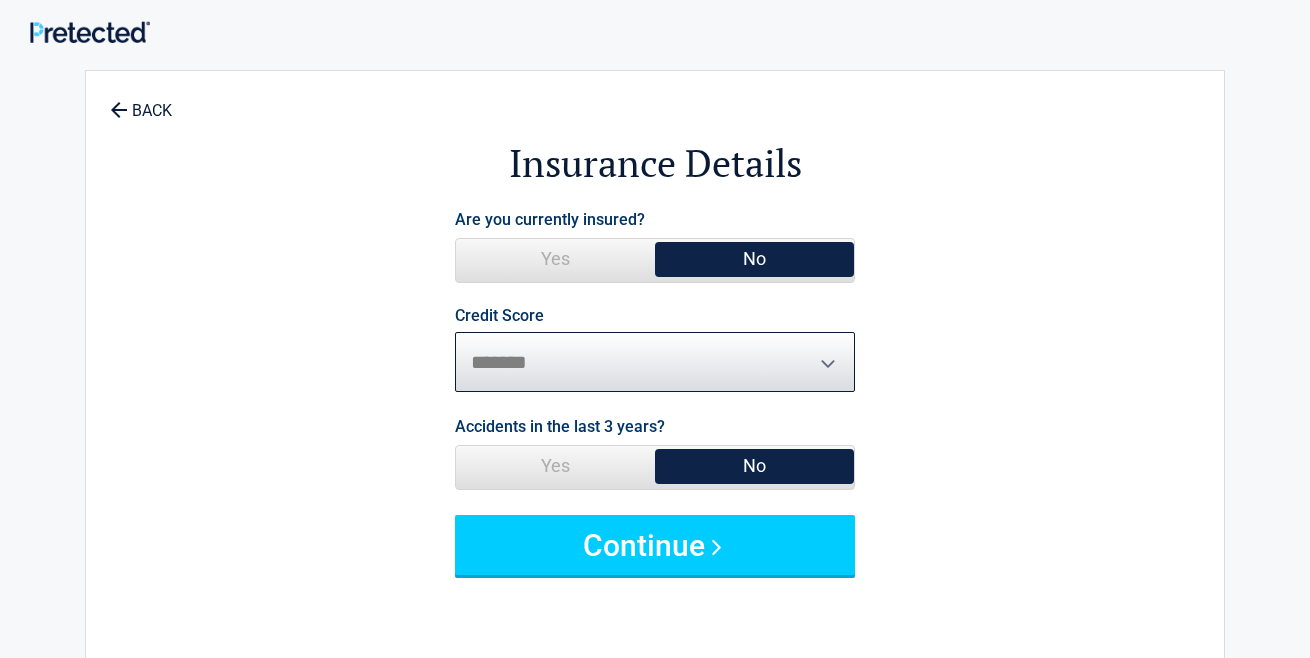 click on "*********
****
*******
****" at bounding box center (655, 362) 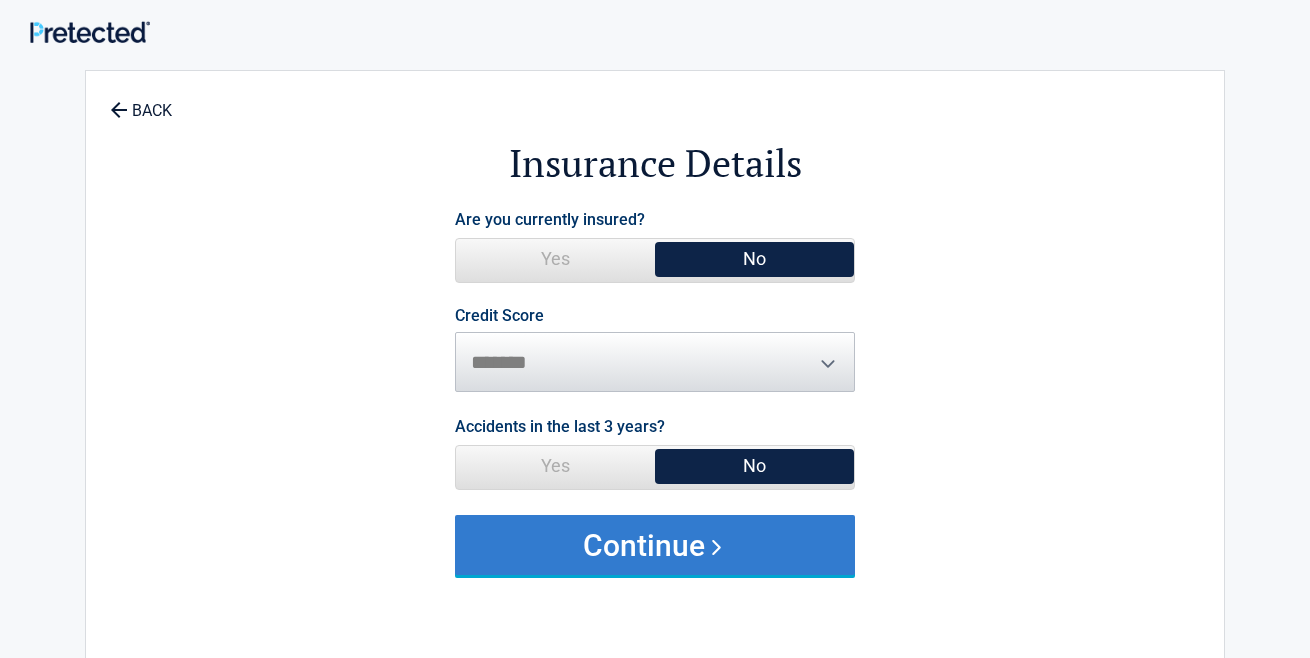 click on "Continue" at bounding box center [655, 545] 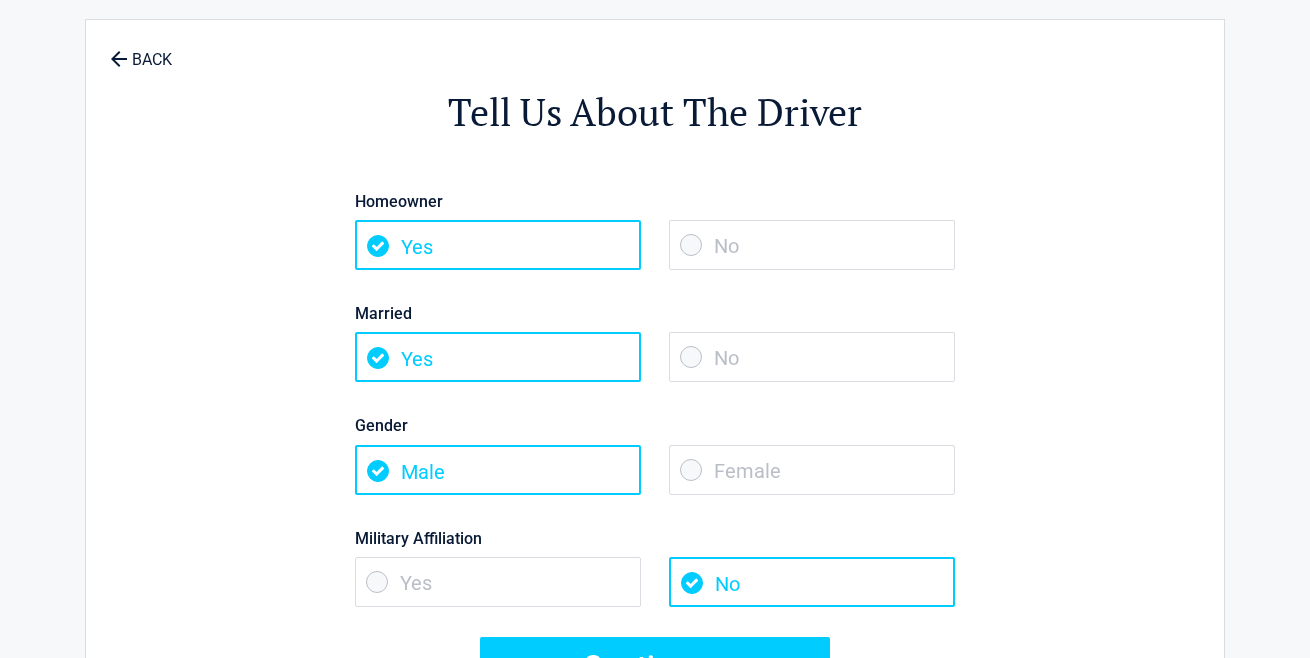 scroll, scrollTop: 100, scrollLeft: 0, axis: vertical 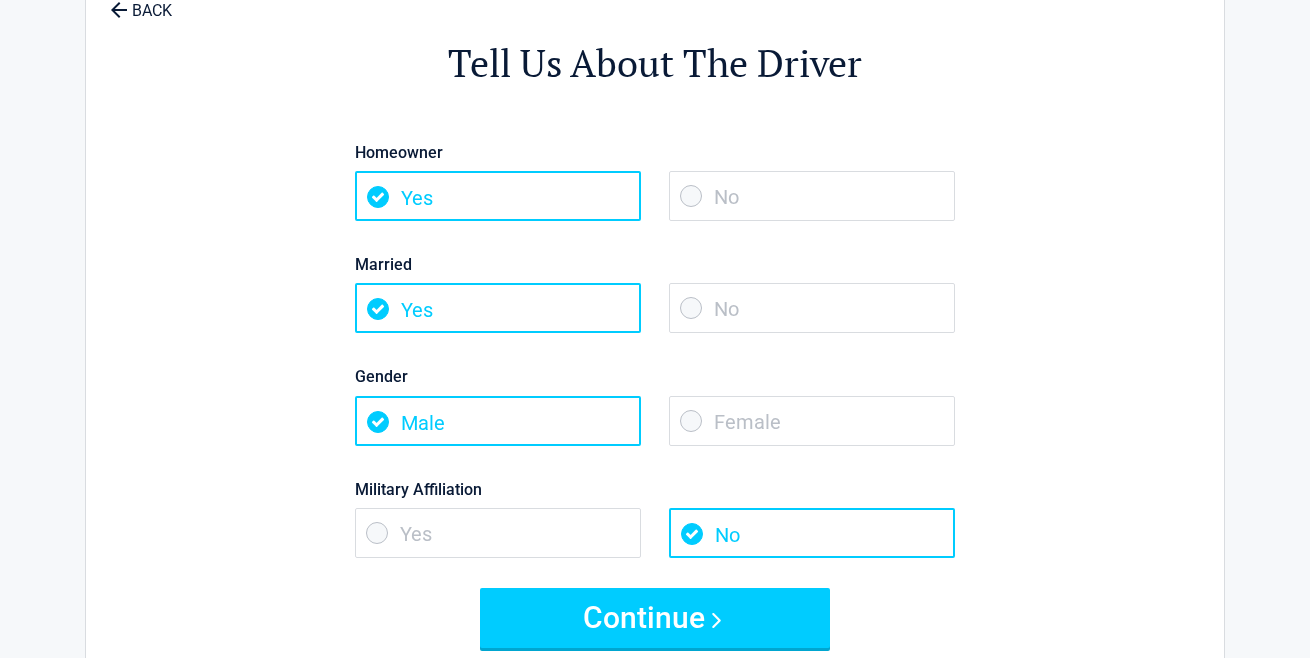 click on "No" at bounding box center [812, 196] 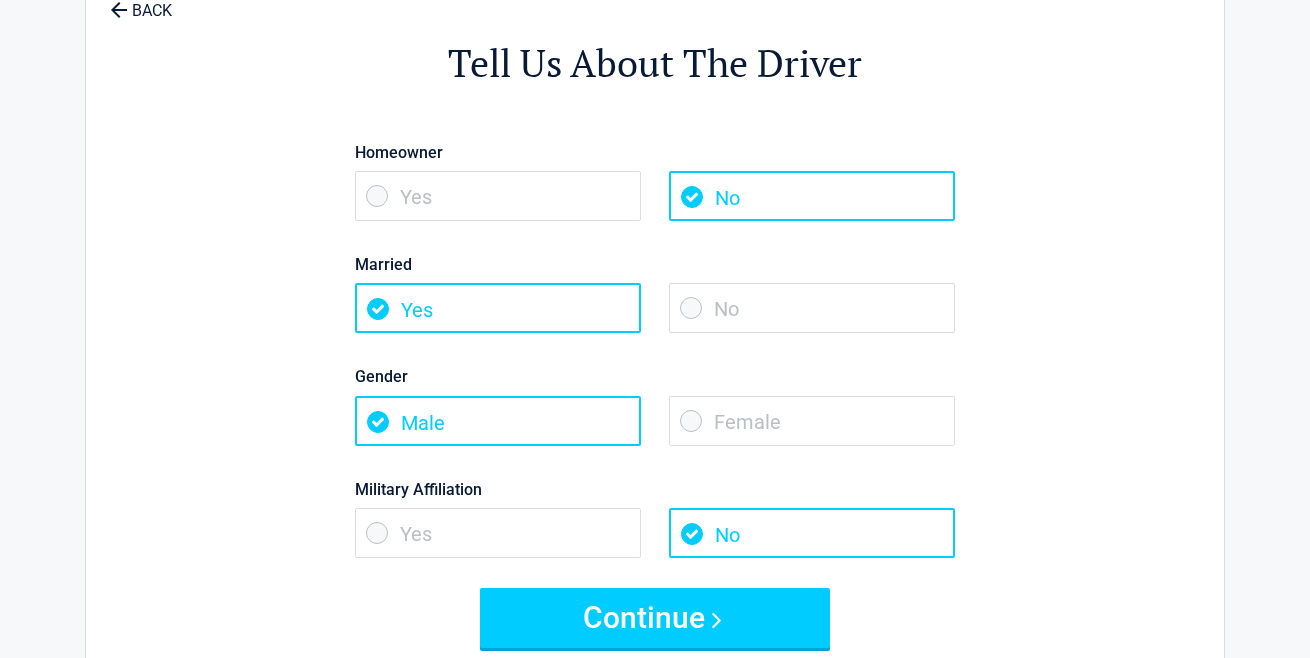 drag, startPoint x: 722, startPoint y: 299, endPoint x: 722, endPoint y: 384, distance: 85 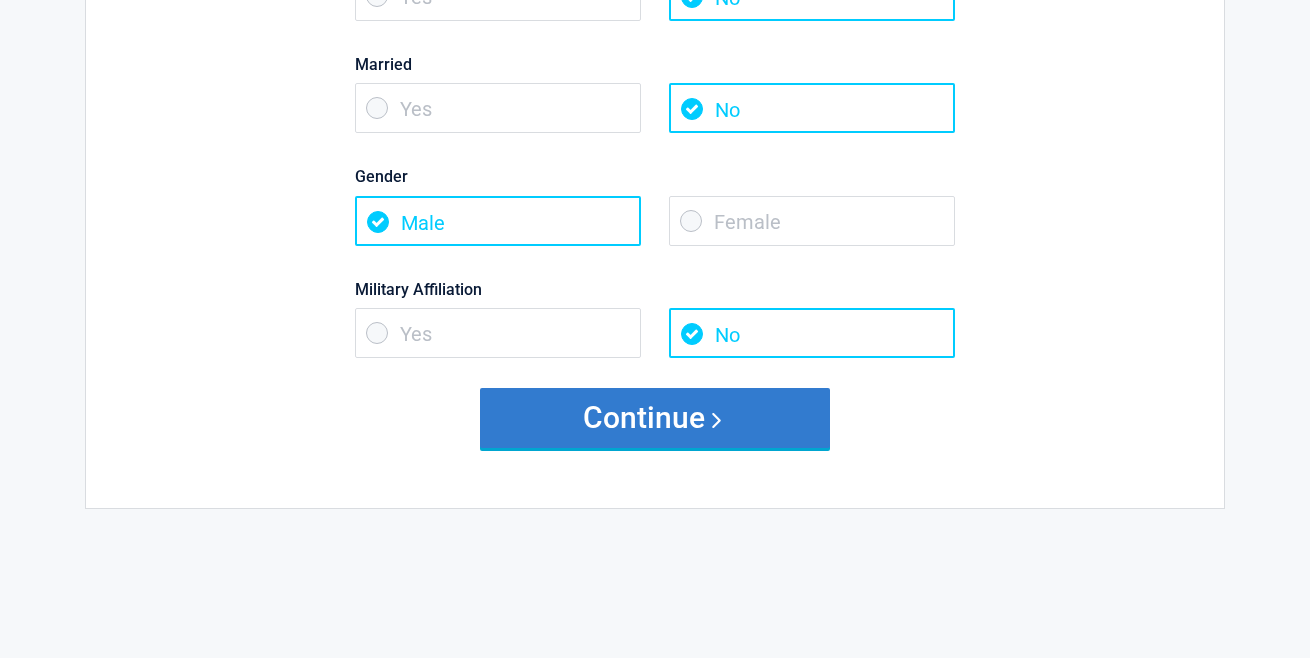 click on "Continue" at bounding box center (655, 418) 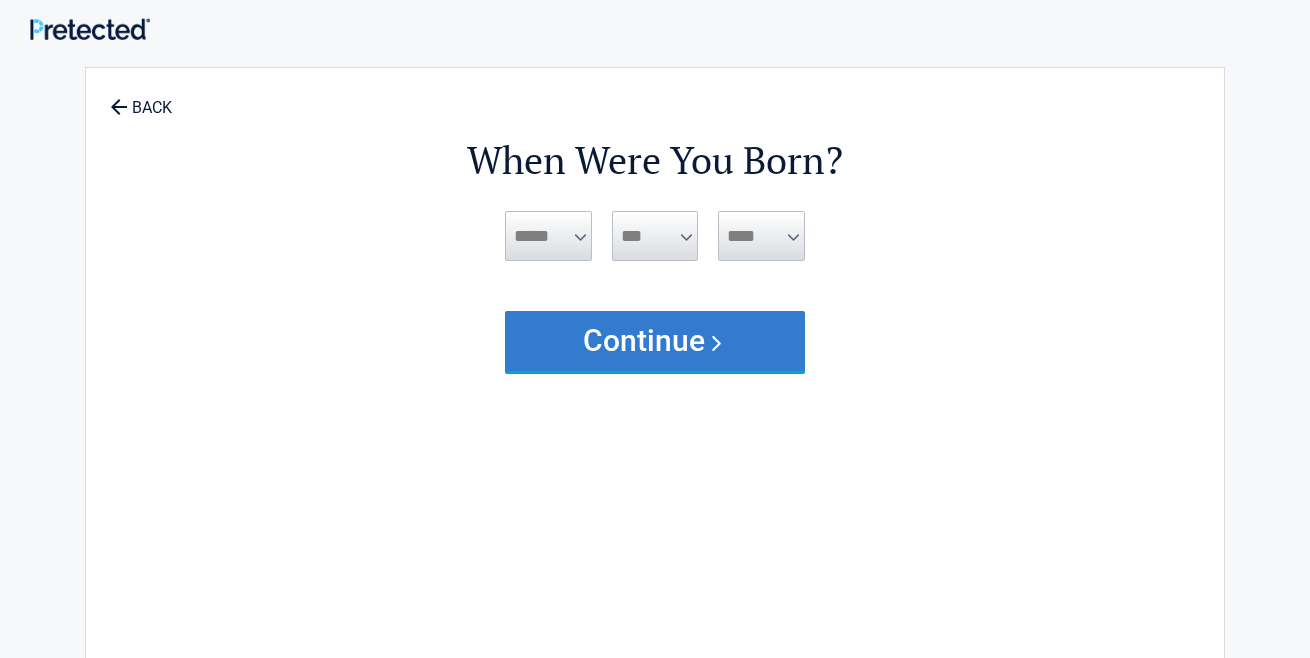 scroll, scrollTop: 0, scrollLeft: 0, axis: both 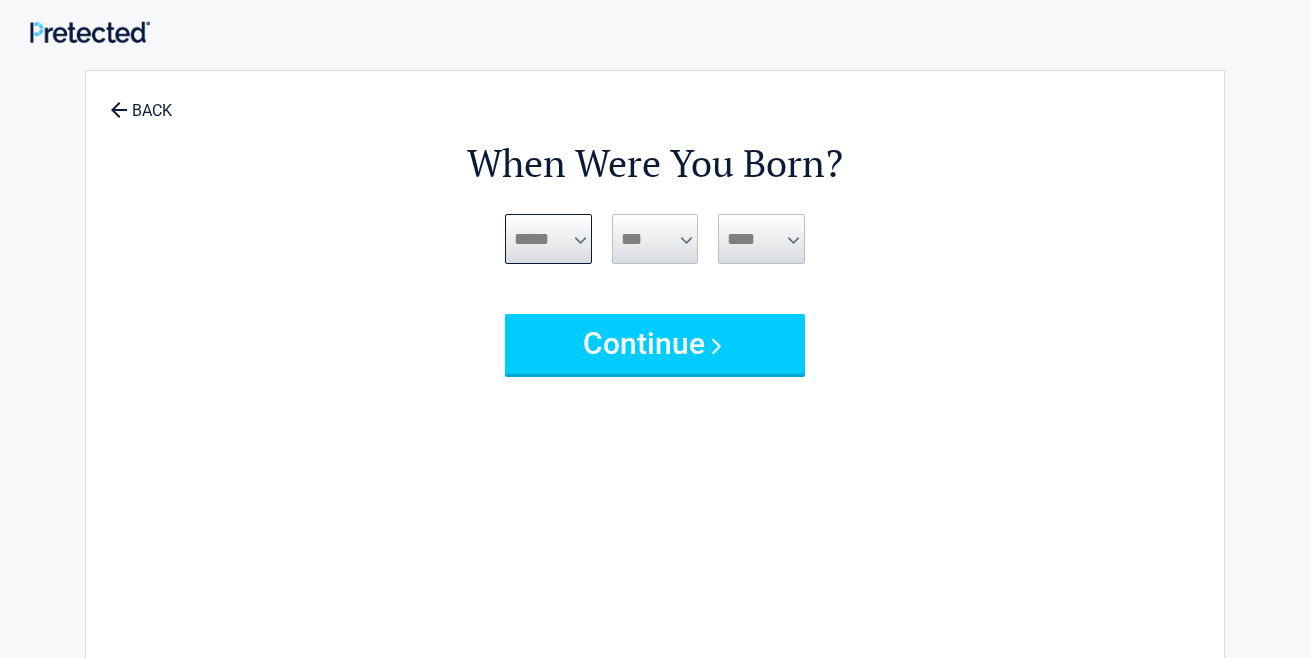 drag, startPoint x: 552, startPoint y: 228, endPoint x: 593, endPoint y: 389, distance: 166.1385 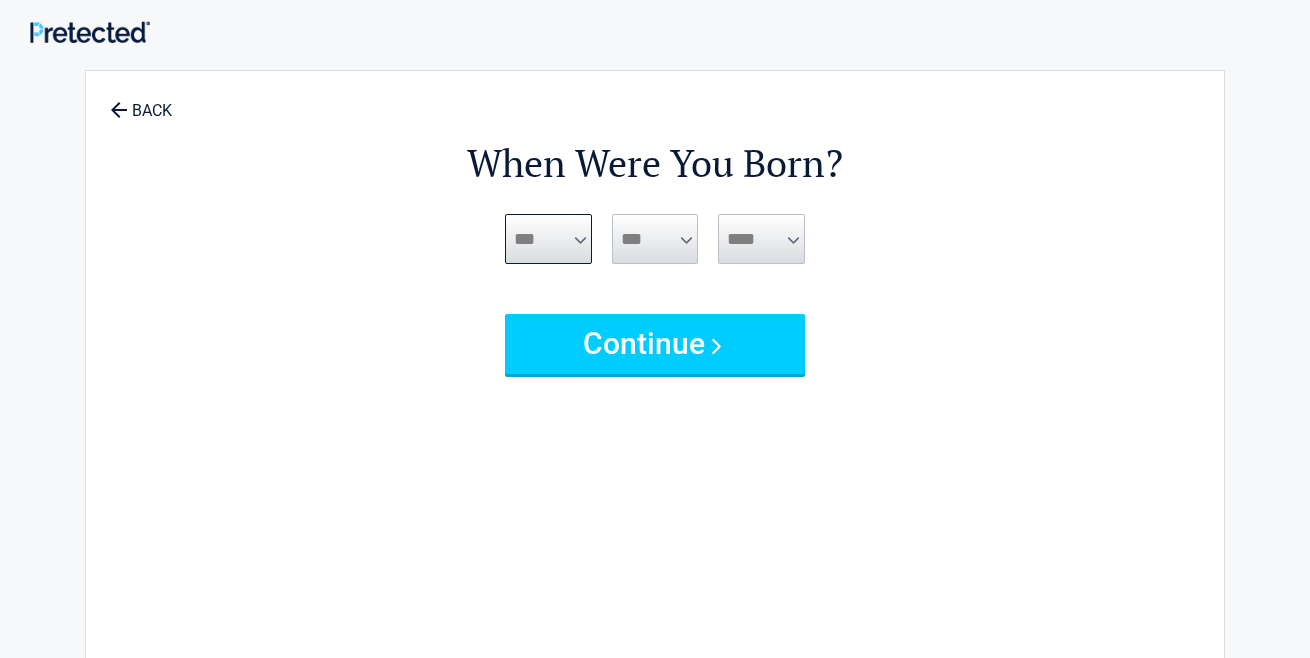 click on "*****
***
***
***
***
***
***
***
***
***
***
***
***" at bounding box center (548, 239) 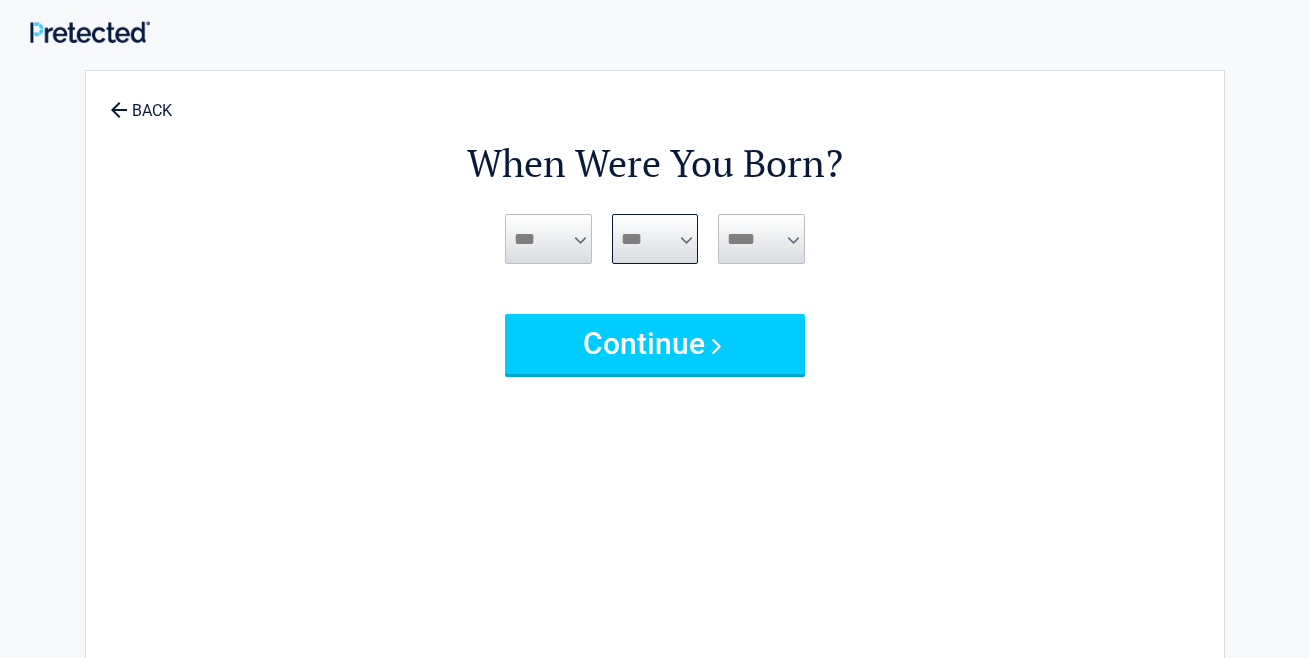 click on "*** * * * * * * * * * ** ** ** ** ** ** ** ** ** ** ** ** ** ** ** ** ** ** ** ** **" at bounding box center (655, 239) 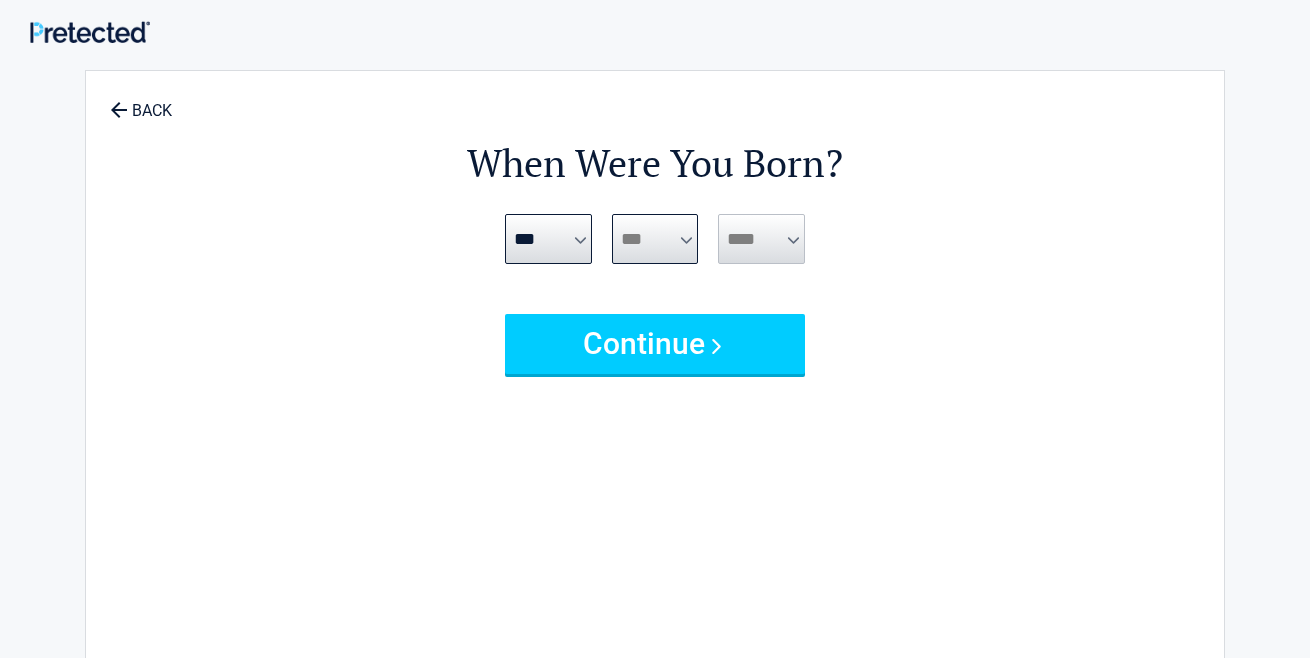 select on "**" 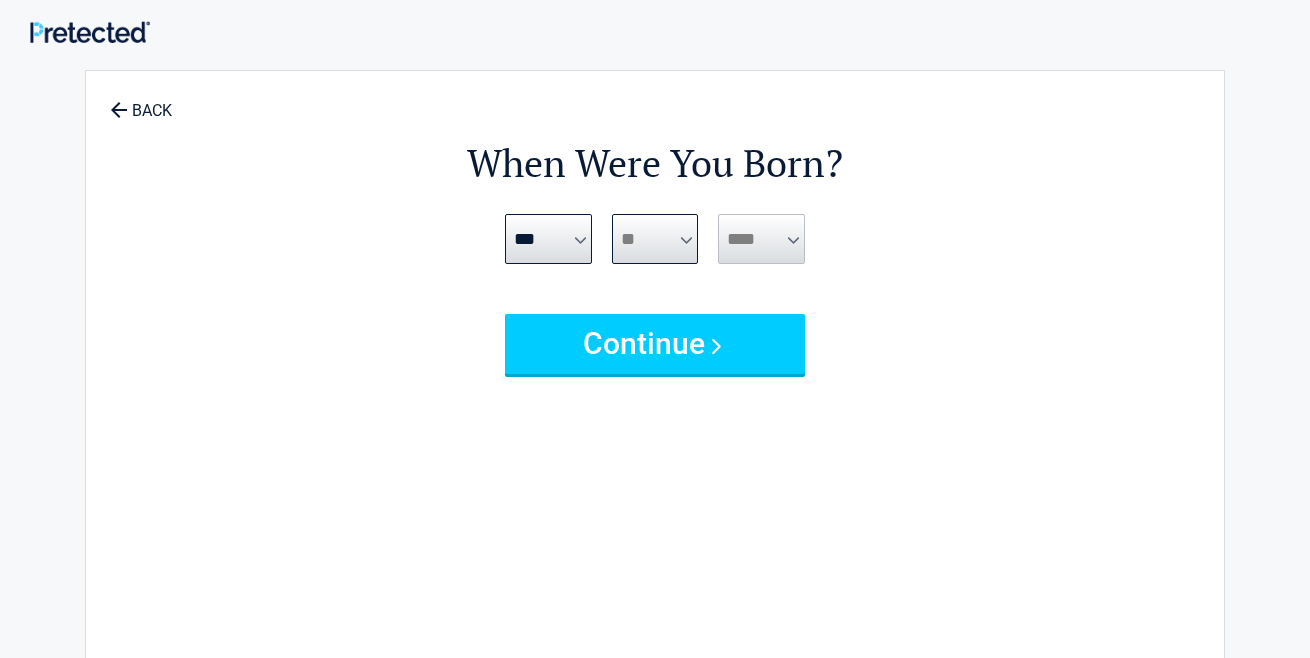 click on "*** * * * * * * * * * ** ** ** ** ** ** ** ** ** ** ** ** ** ** ** ** ** ** ** ** **" at bounding box center (655, 239) 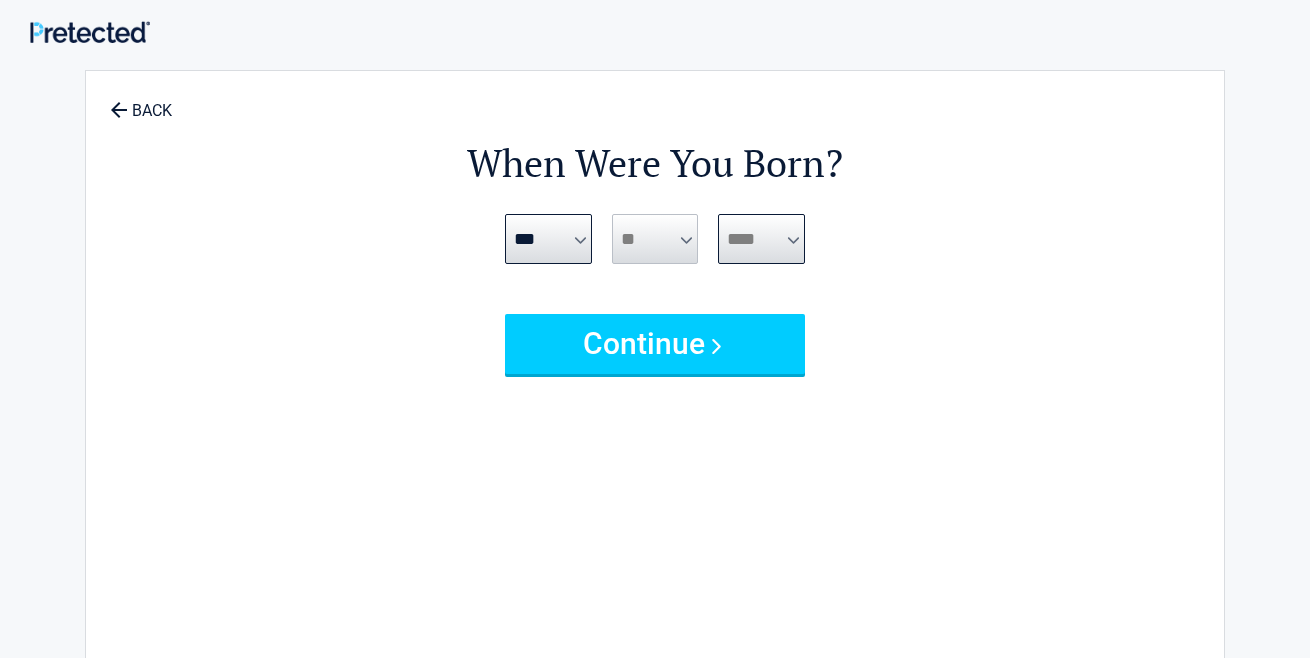 click on "****
****
****
****
****
****
****
****
****
****
****
****
****
****
****
****
****
****
****
****
****
****
****
****
****
****
****
****
****
****
****
****
****
****
****
****
****
****
****
****
****
****
****
****
****
****
****
****
****
****
****
****
****
****
****
****
****
****
****
****
****
****
****
****" at bounding box center [761, 239] 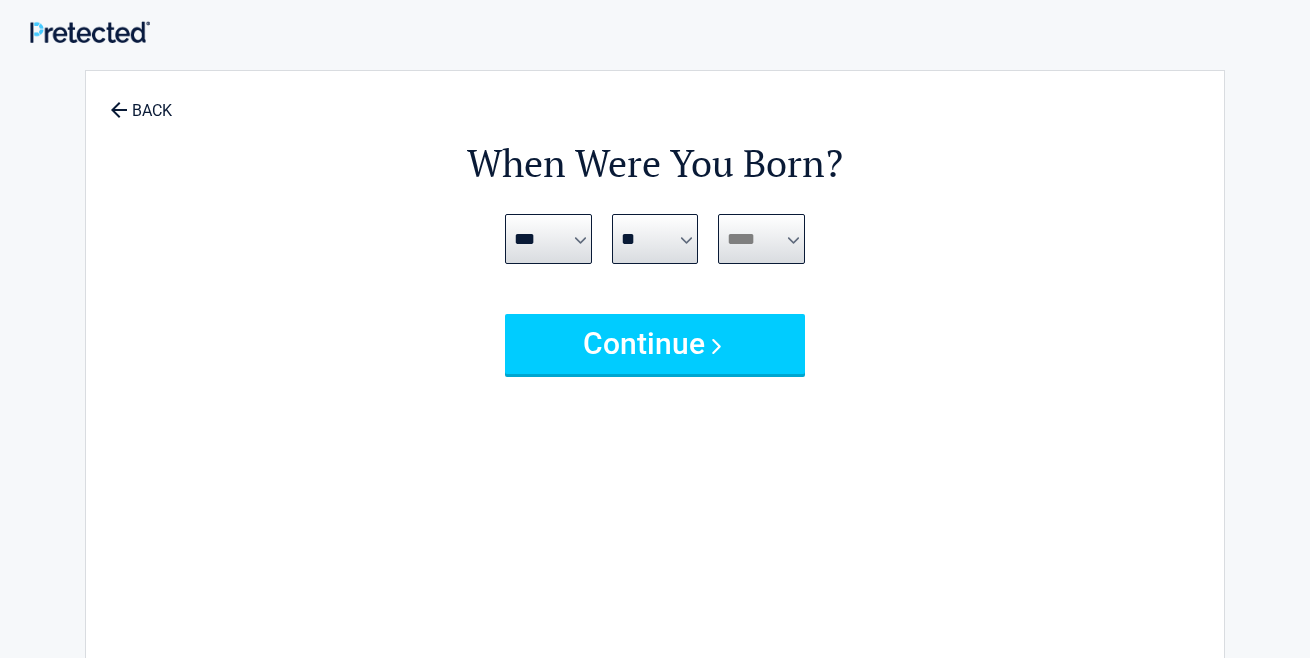 select on "****" 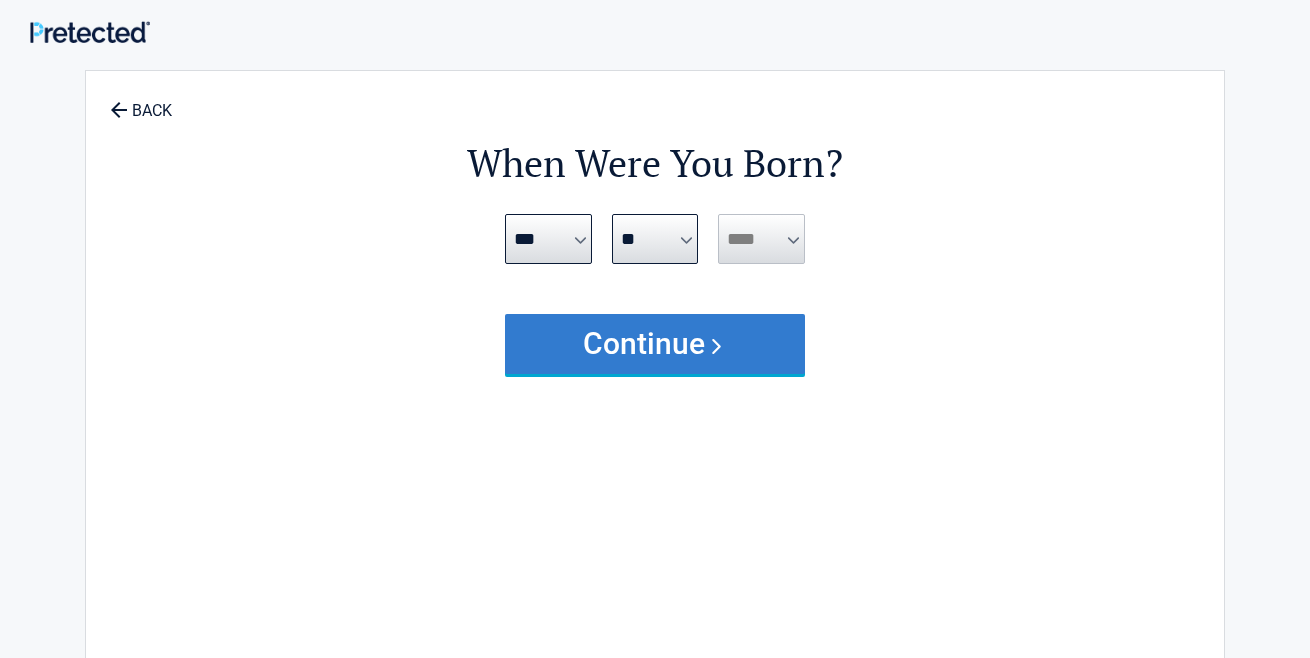 drag, startPoint x: 734, startPoint y: 322, endPoint x: 793, endPoint y: 324, distance: 59.03389 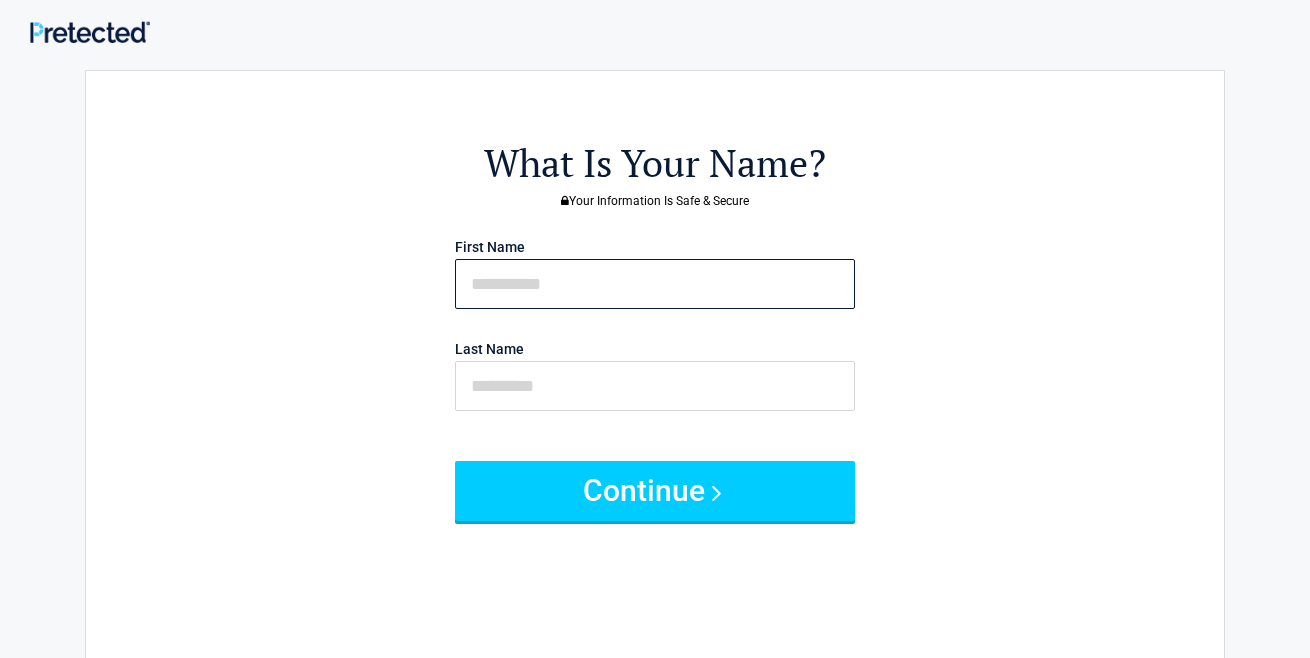 click at bounding box center (655, 284) 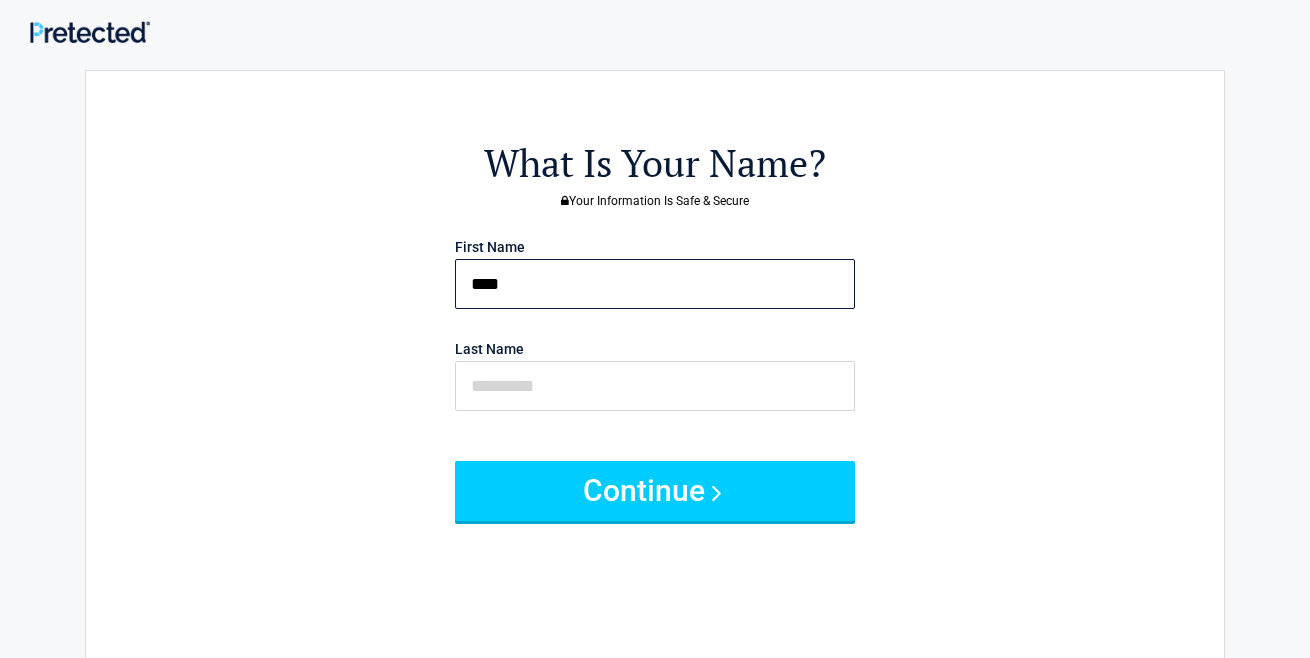 type on "****" 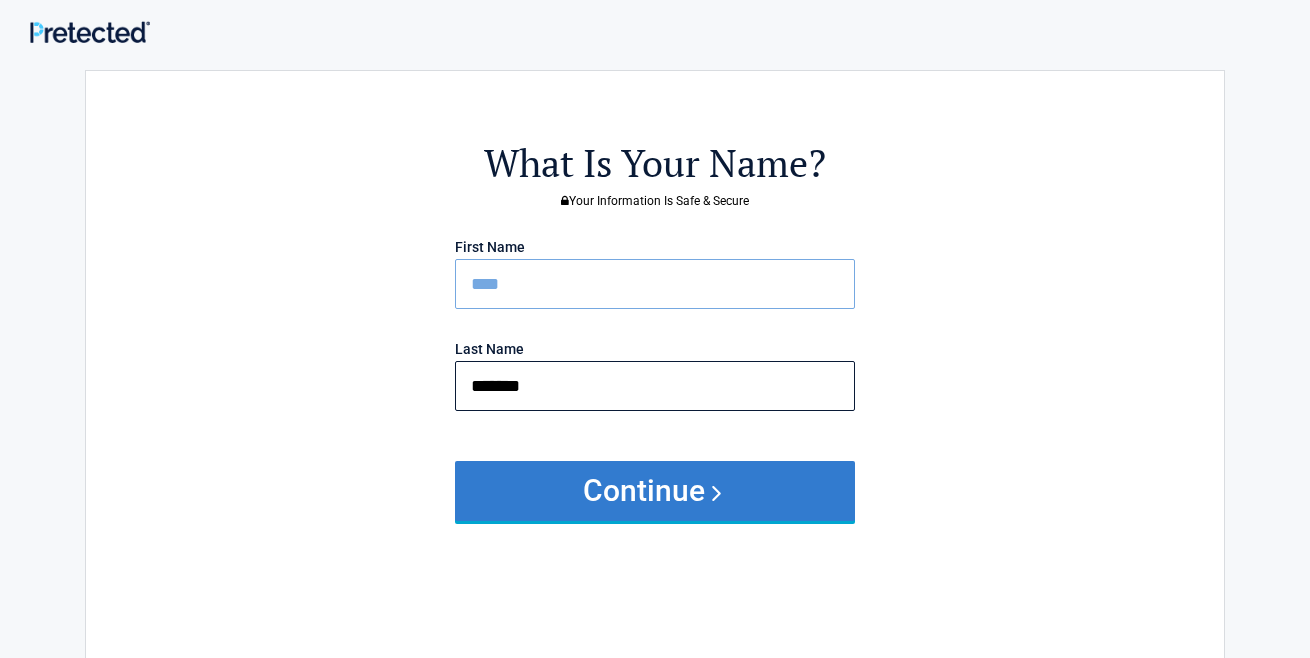 type on "*******" 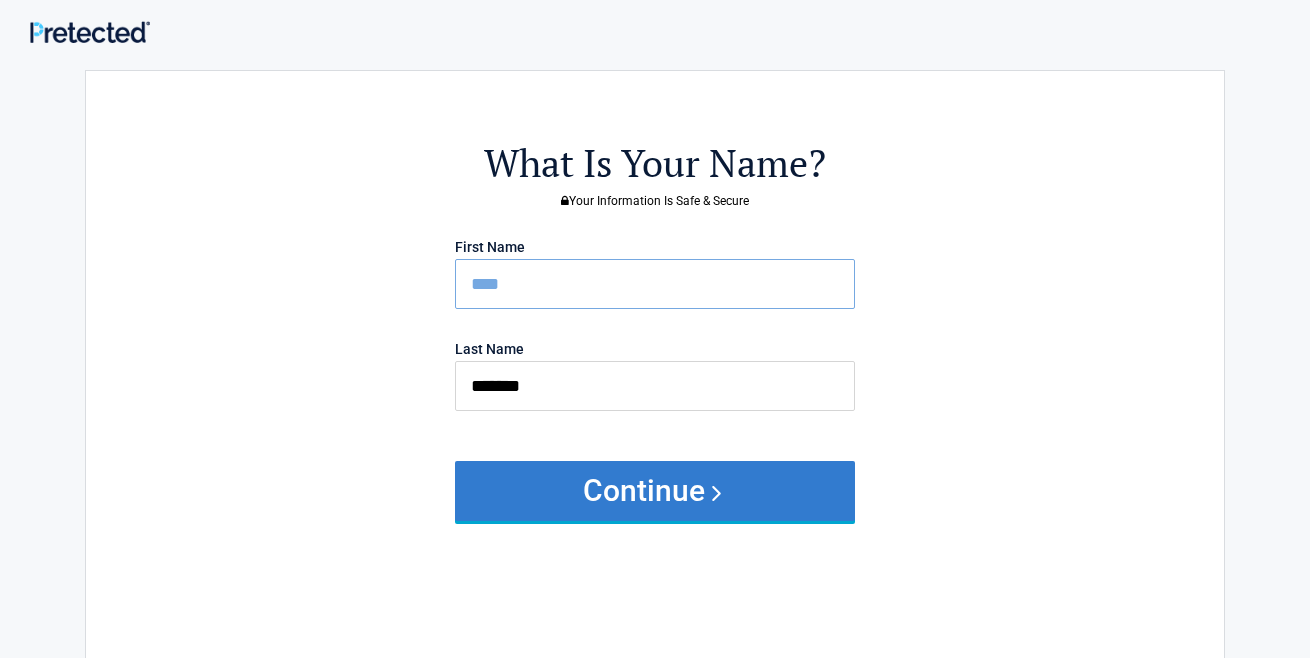 click on "Continue" at bounding box center [655, 491] 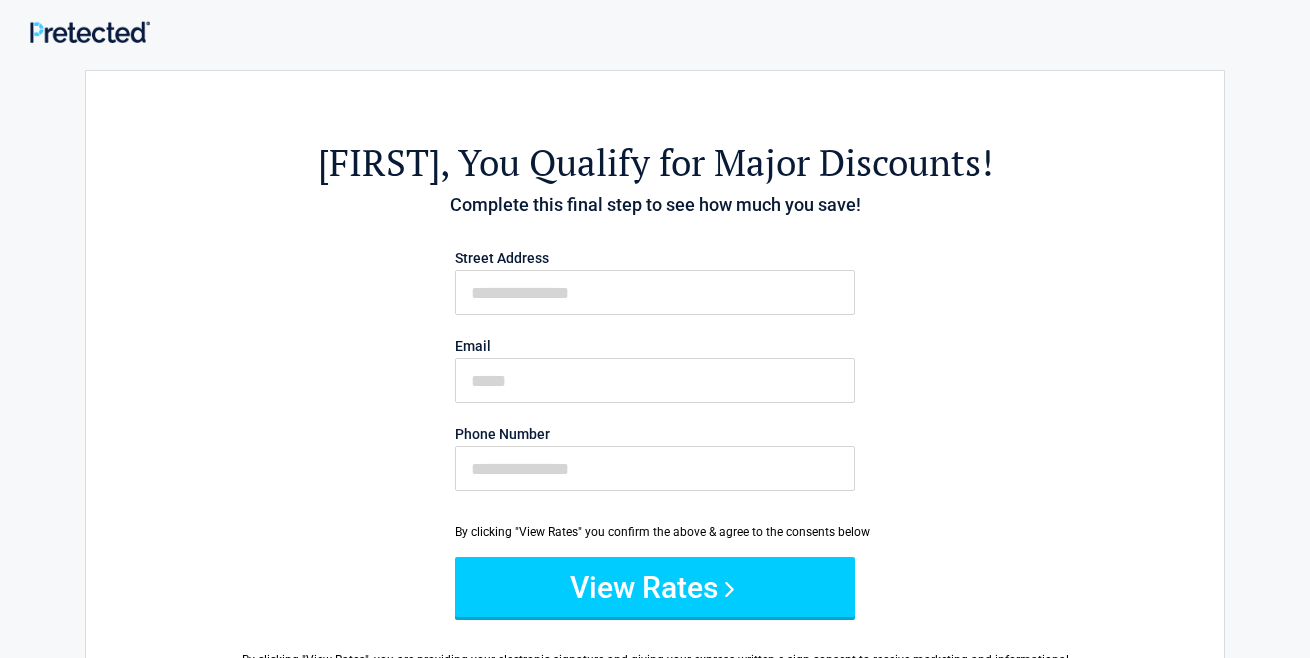 click on "Street Address" at bounding box center [655, 258] 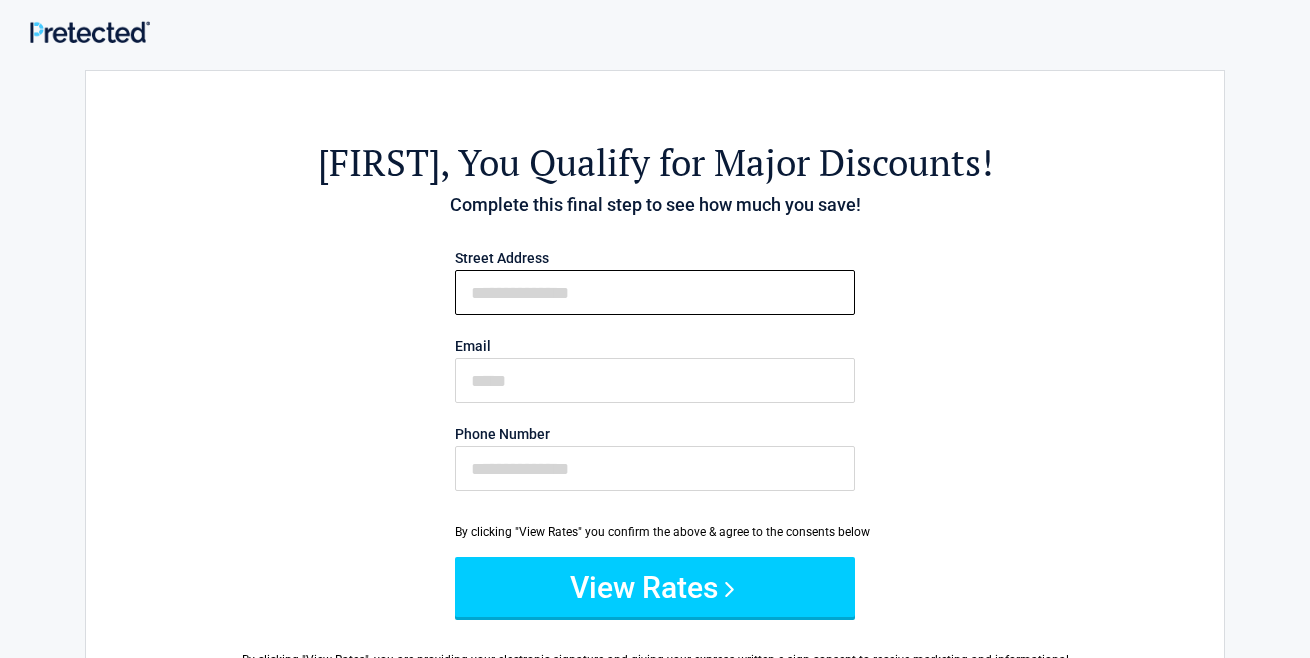 click on "First Name" at bounding box center (655, 292) 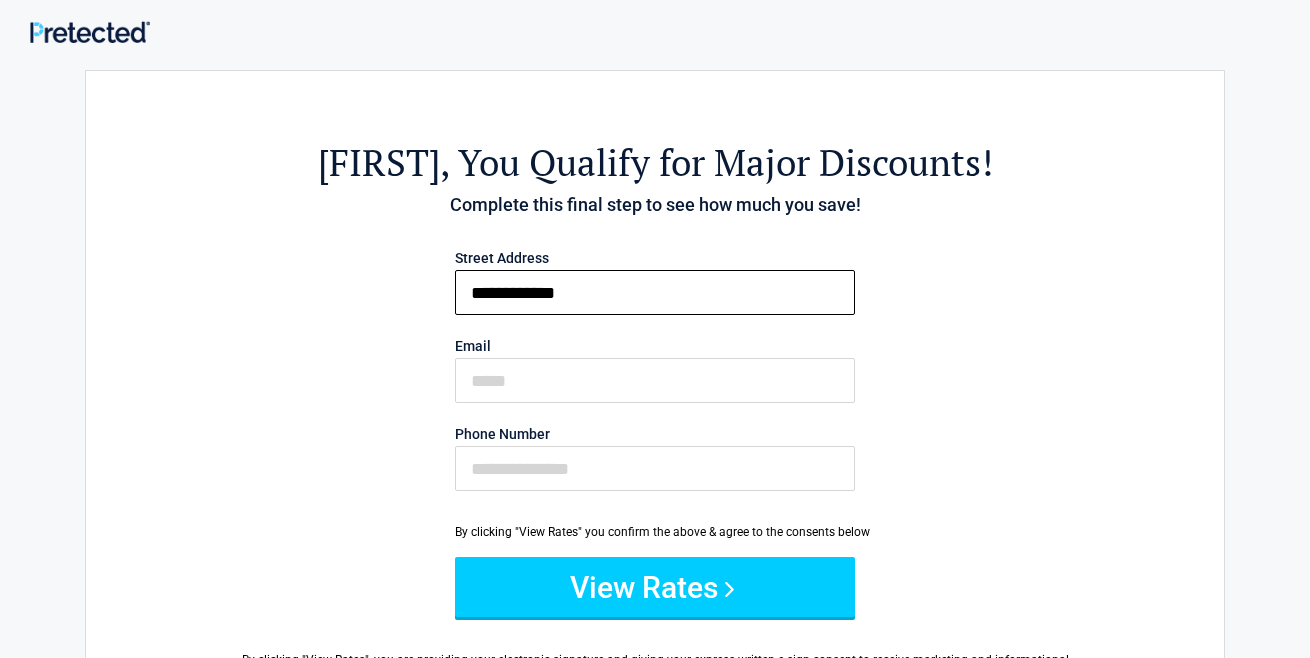 type on "**********" 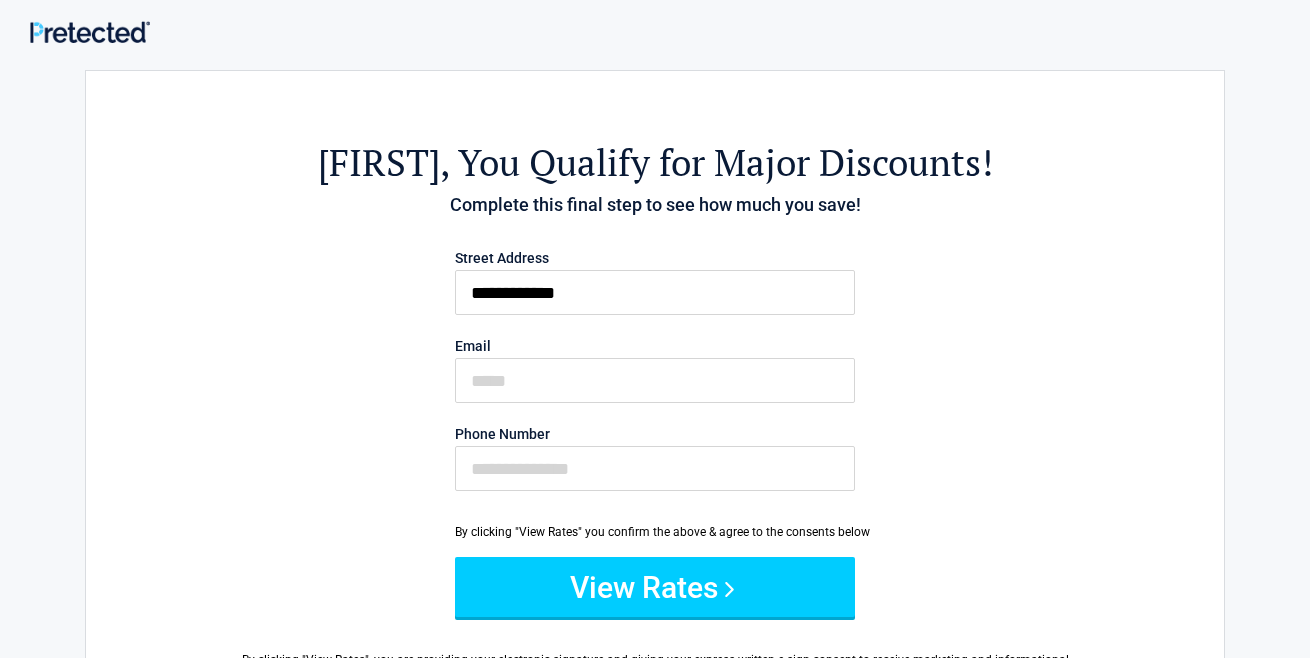 click on "Street Address
[ADDRESS]
Email
Phone Number" at bounding box center (655, 375) 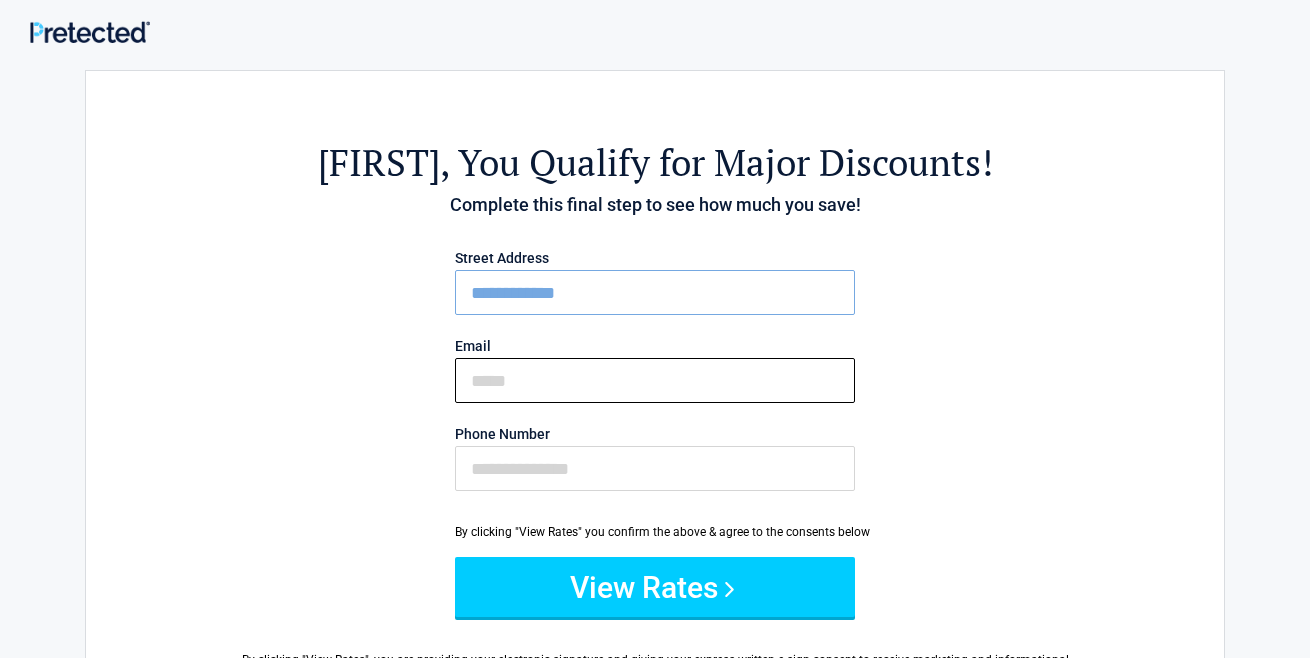 drag, startPoint x: 628, startPoint y: 378, endPoint x: 616, endPoint y: 387, distance: 15 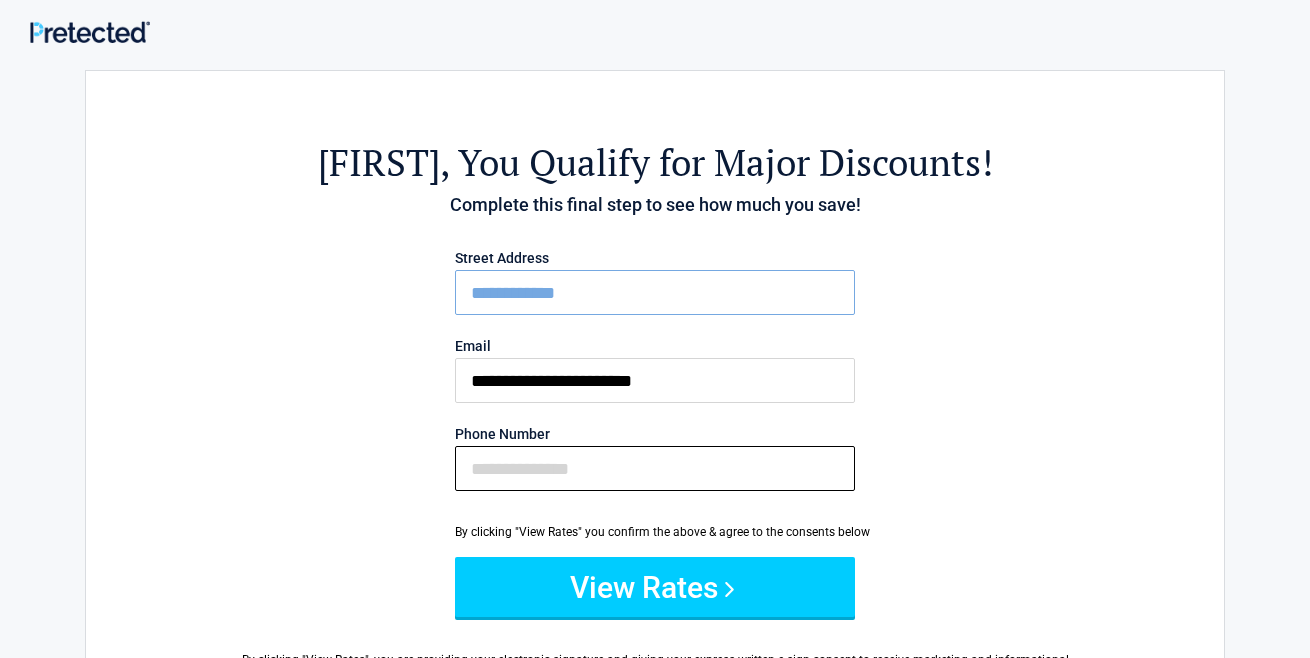 click on "Phone Number" at bounding box center [655, 468] 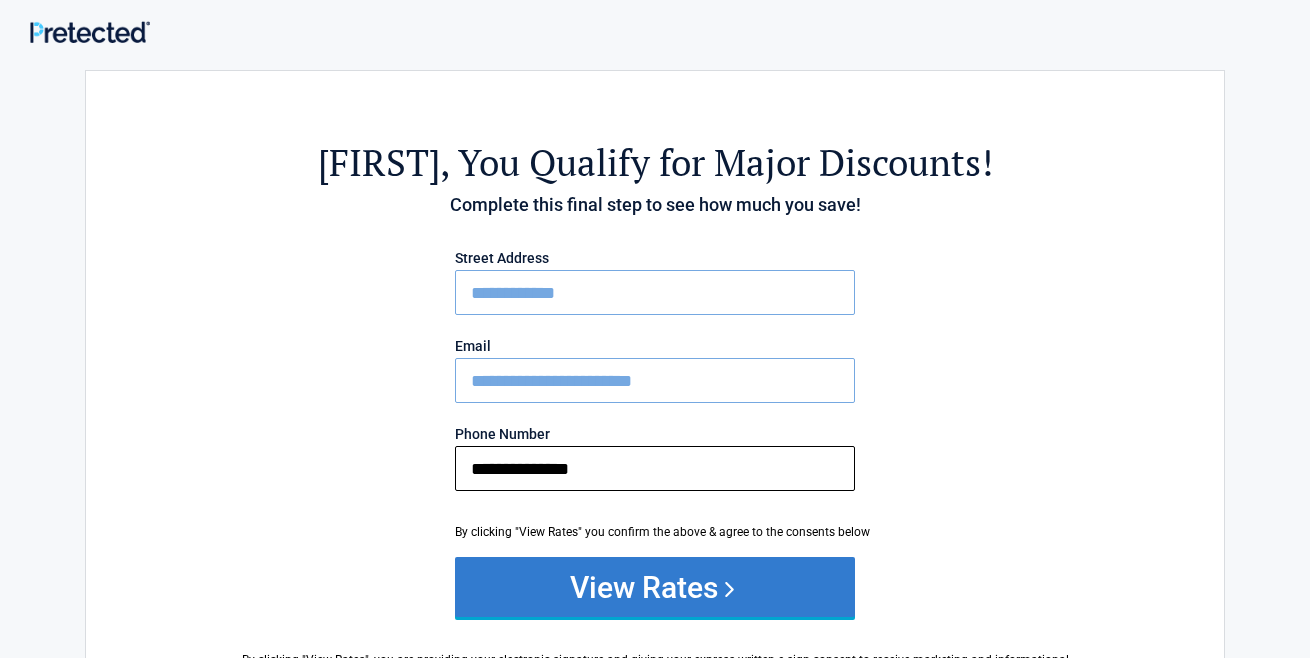 type on "**********" 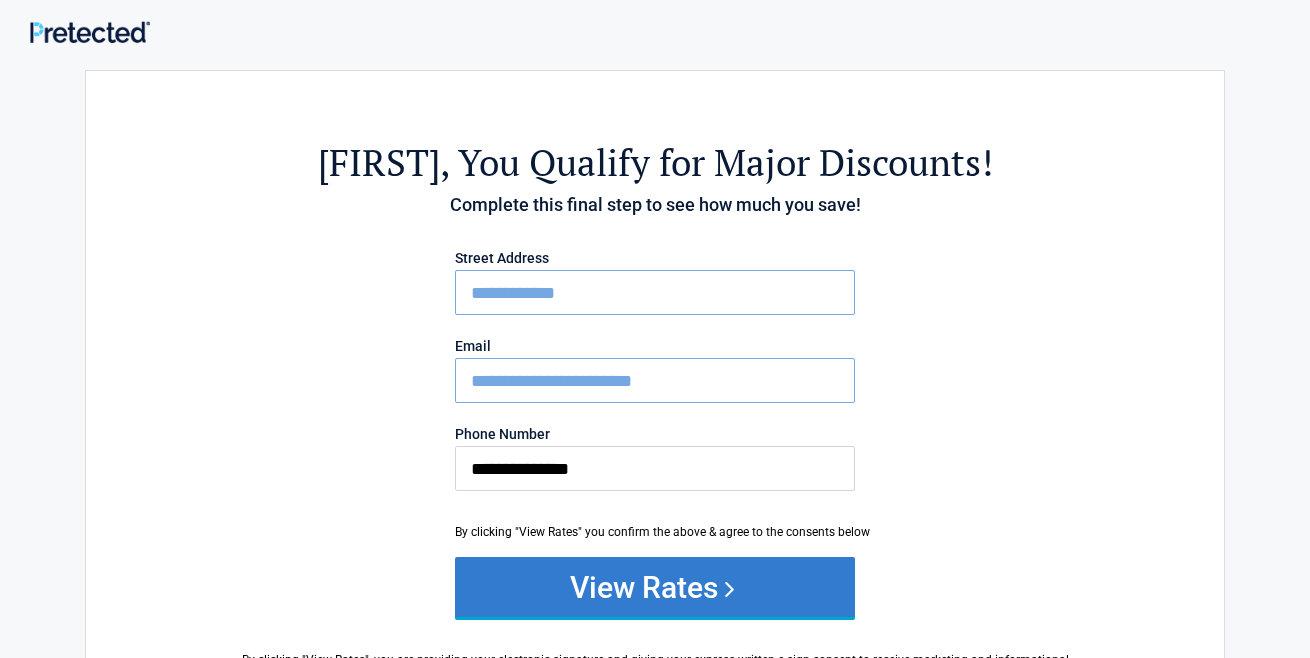 click on "View Rates" at bounding box center (655, 587) 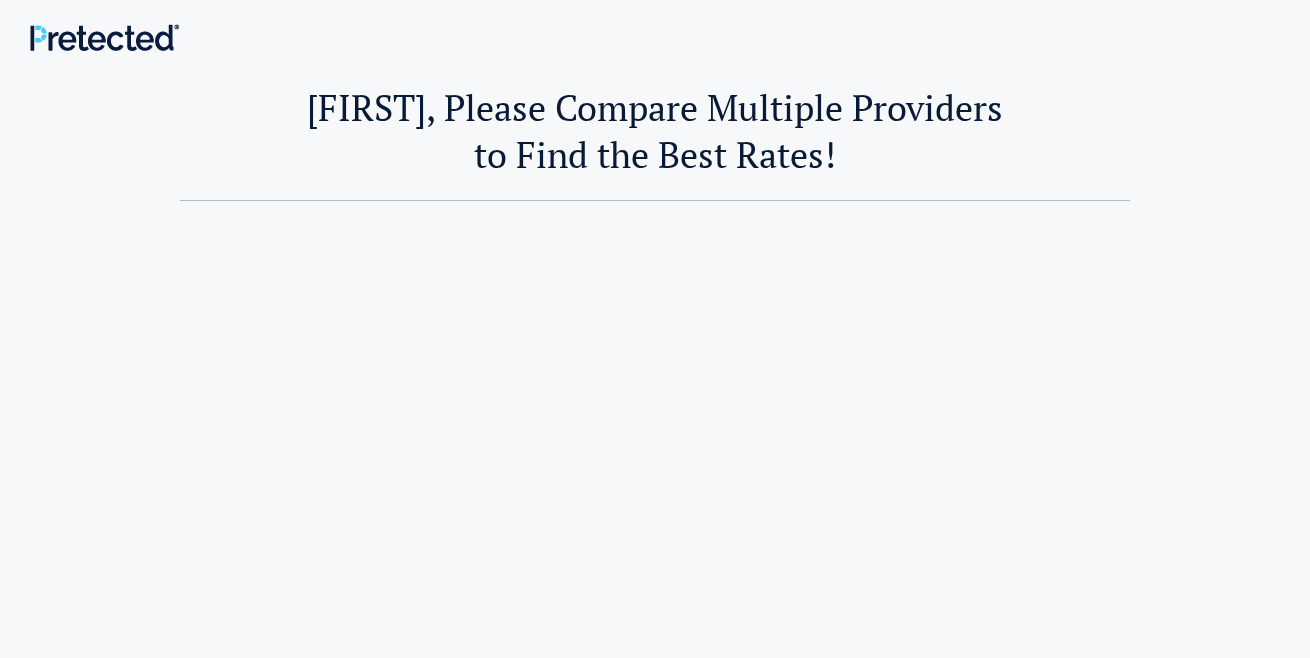 scroll, scrollTop: 0, scrollLeft: 0, axis: both 